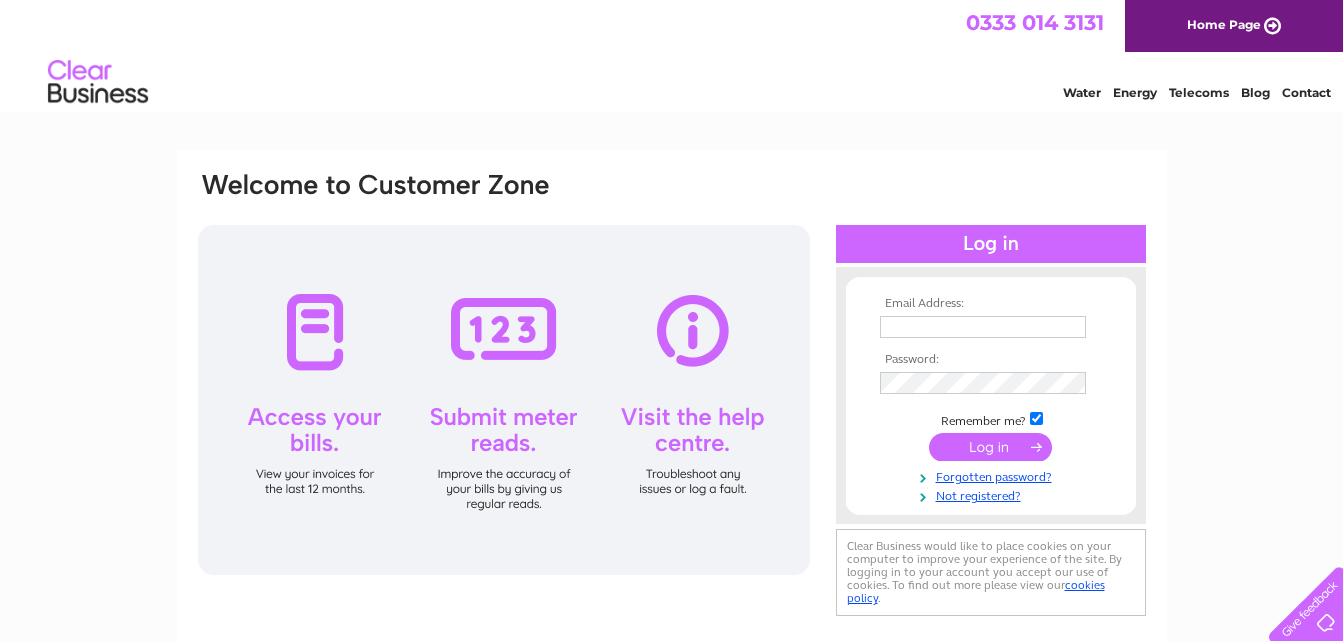 scroll, scrollTop: 0, scrollLeft: 0, axis: both 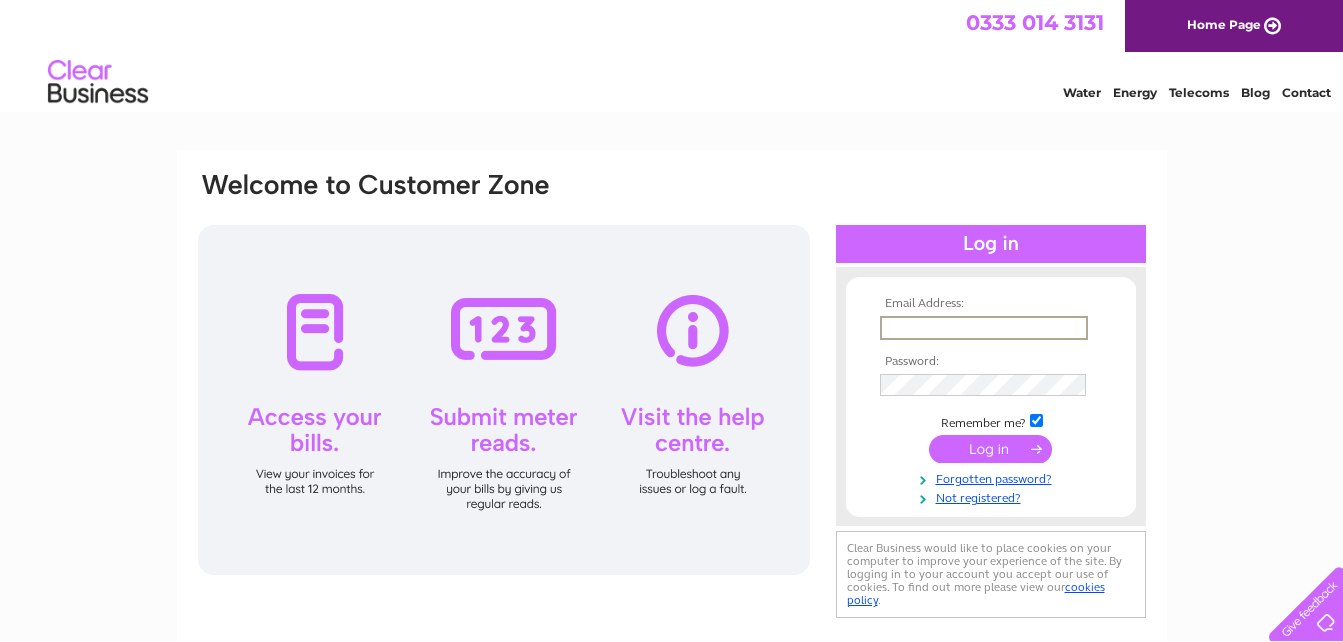 click at bounding box center [984, 328] 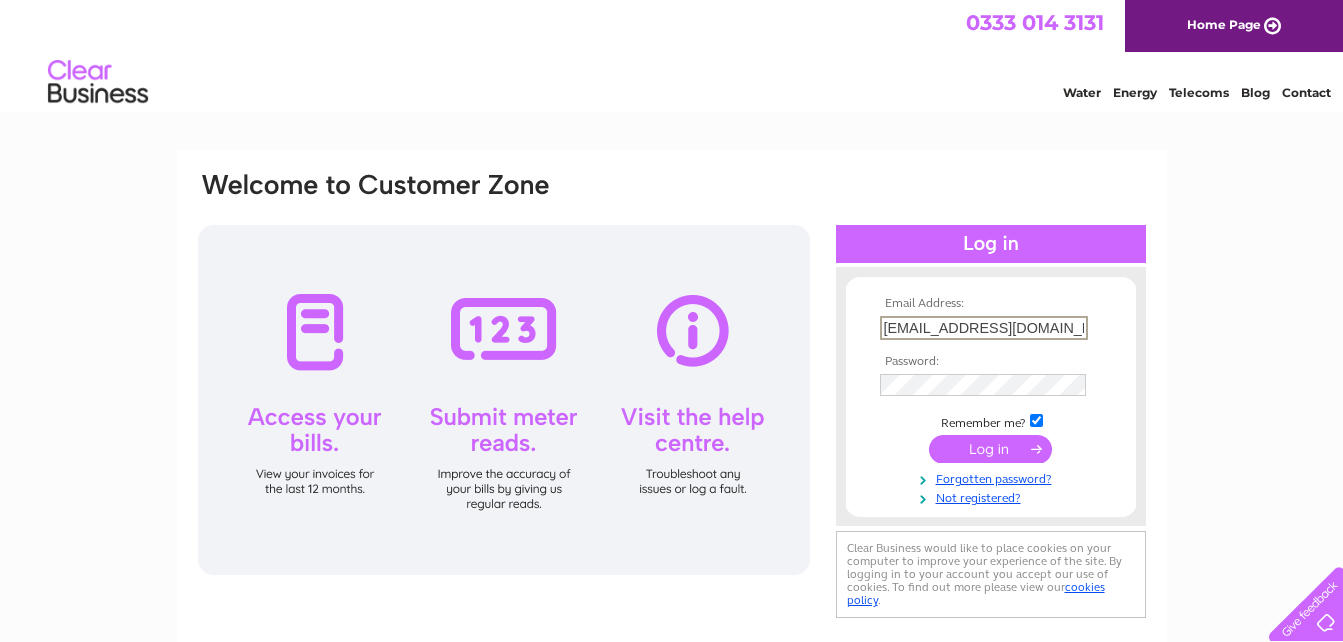 type on "fuchunhua1973@gmail.com" 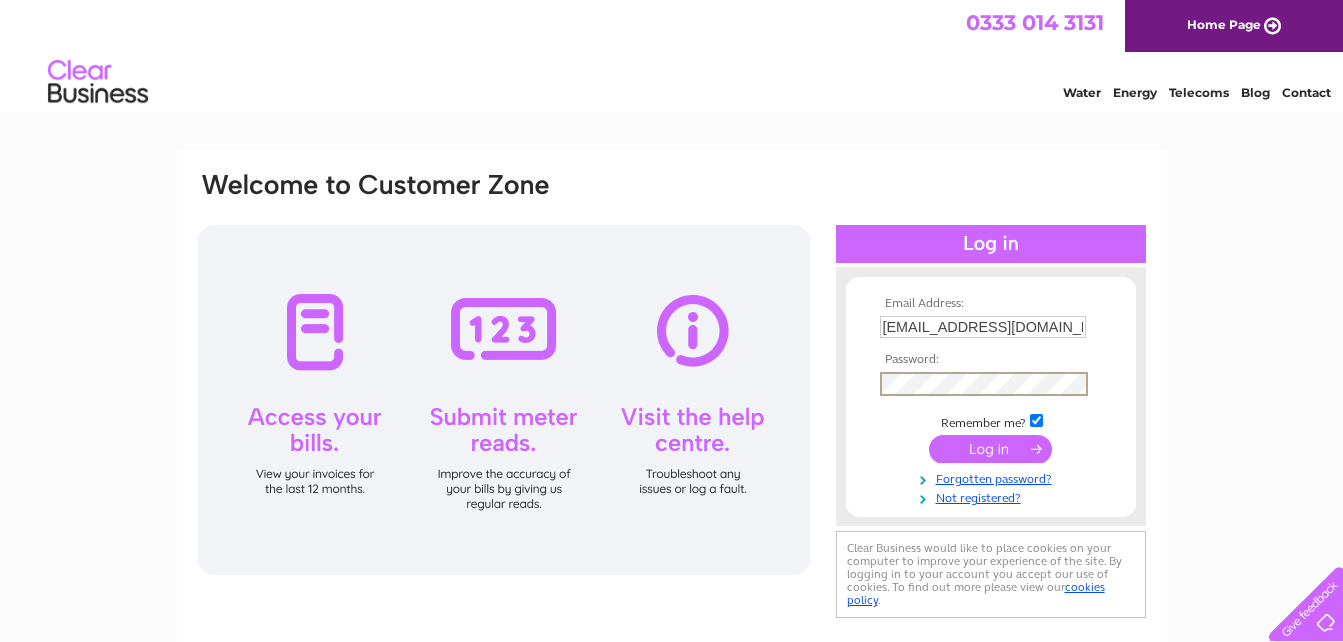 click at bounding box center [990, 449] 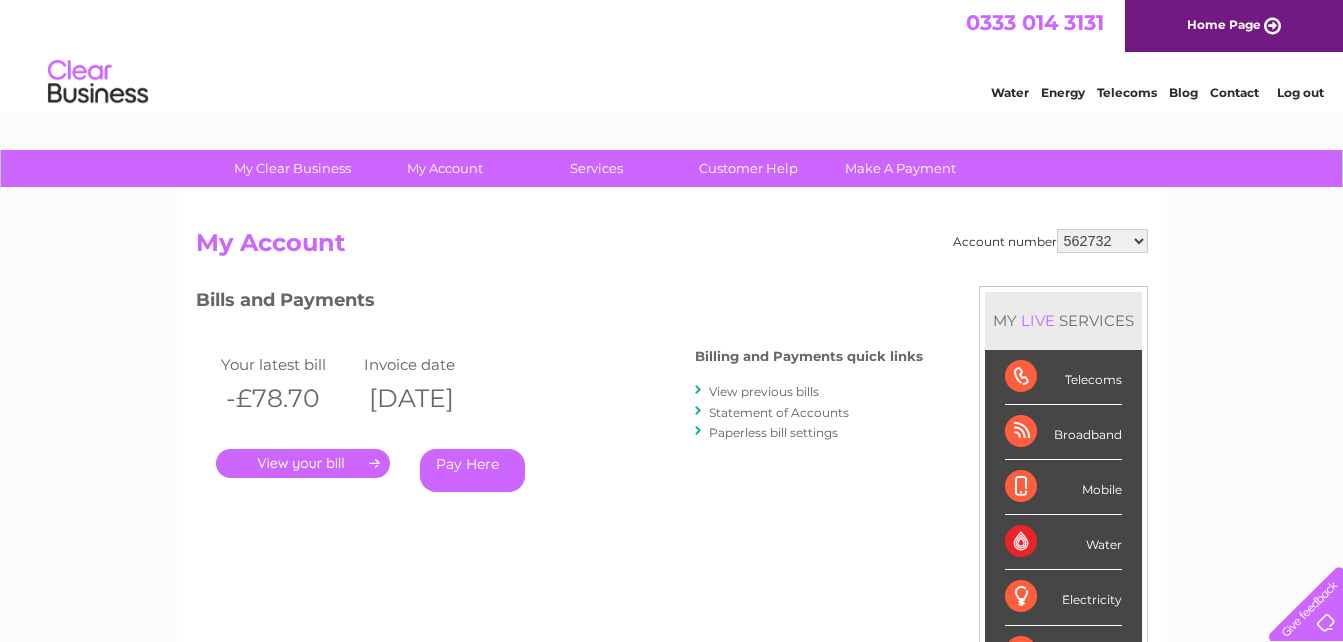 scroll, scrollTop: 0, scrollLeft: 0, axis: both 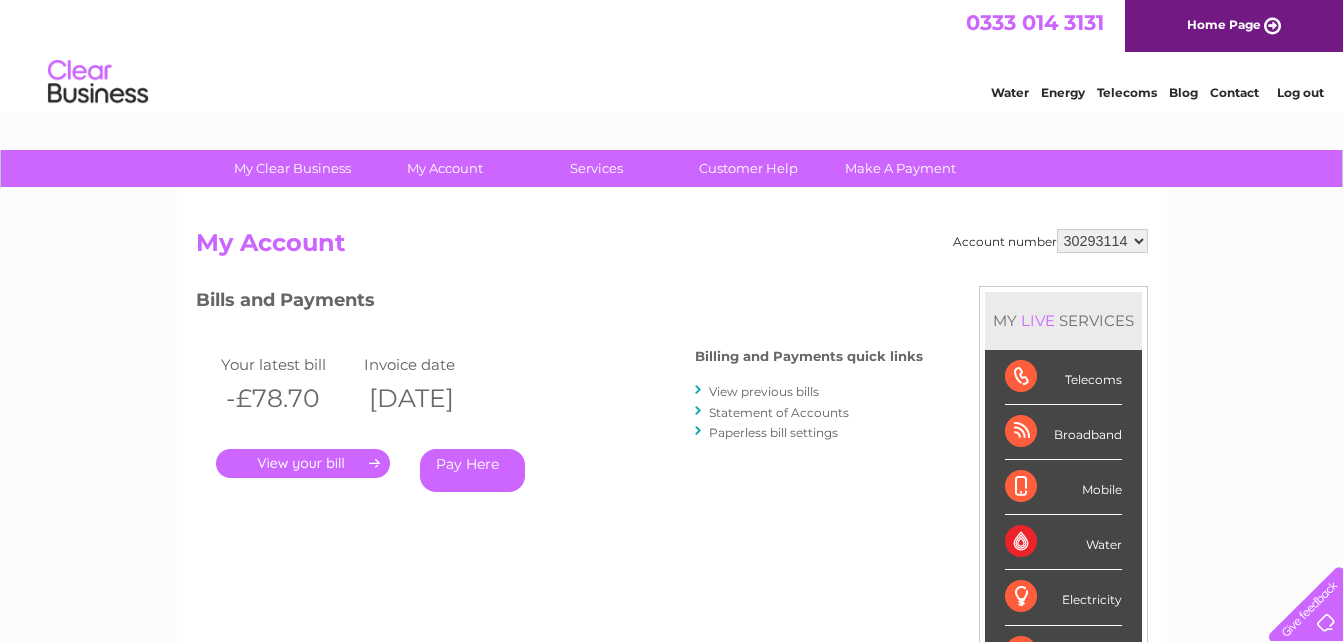 click on "562732
30293114" at bounding box center [1102, 241] 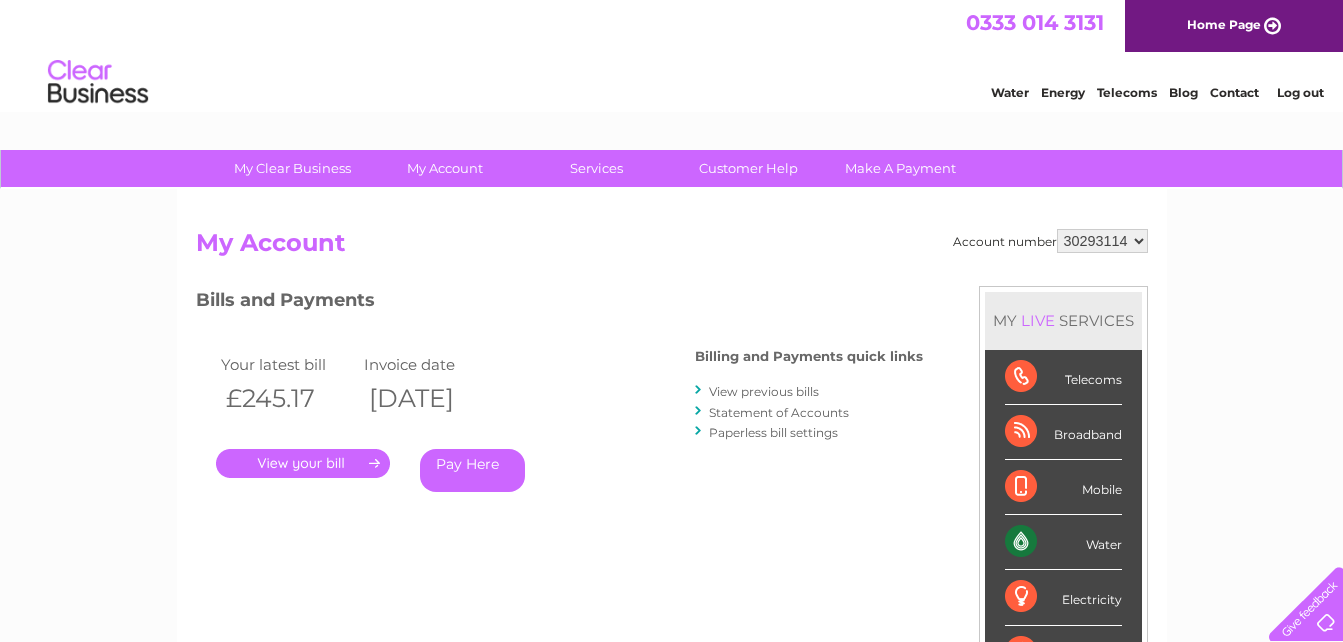 scroll, scrollTop: 0, scrollLeft: 0, axis: both 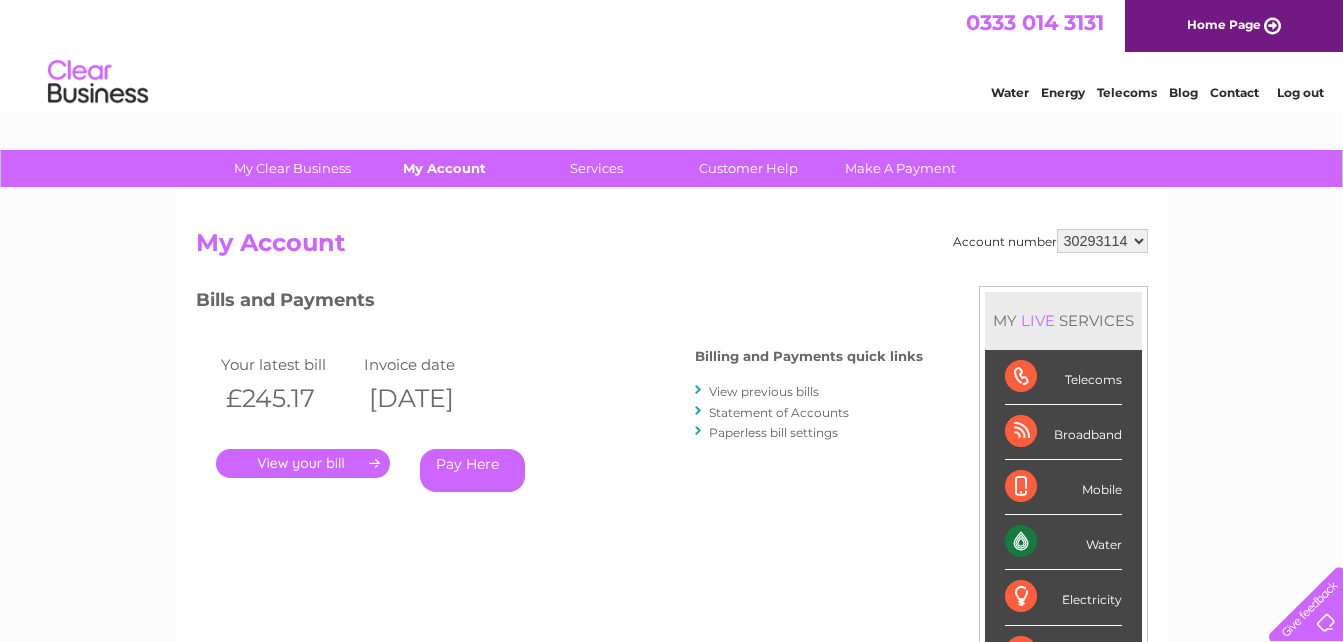 click on "My Account" at bounding box center [444, 168] 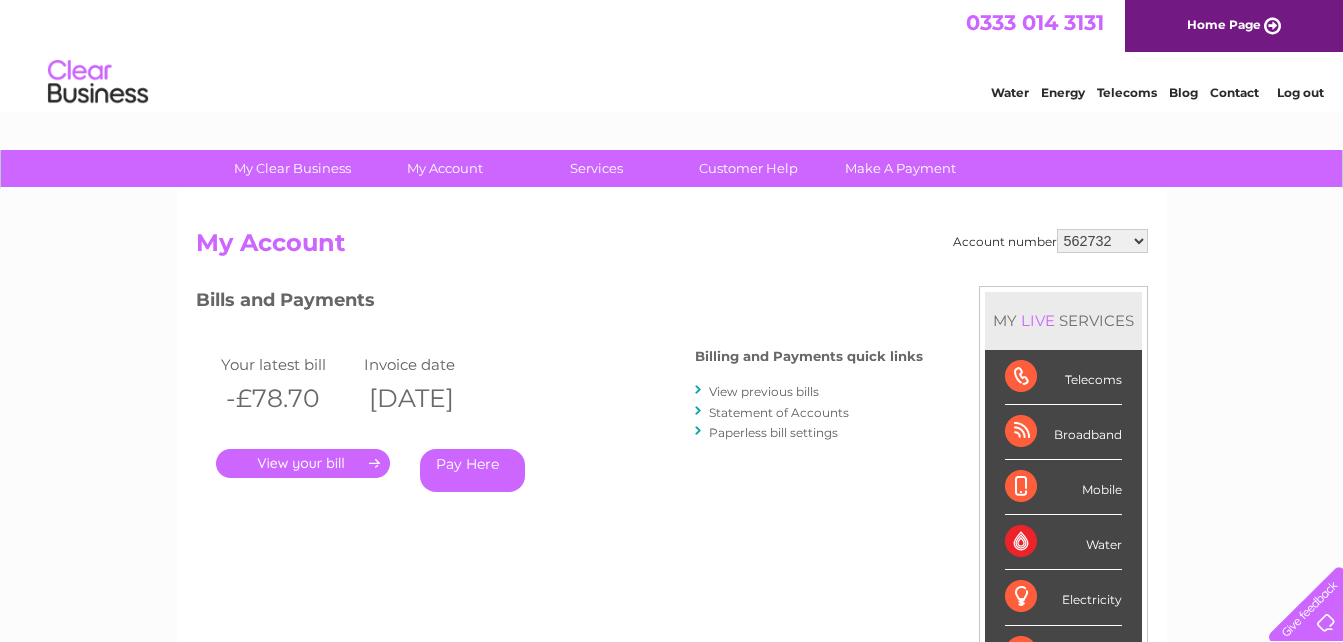 scroll, scrollTop: 0, scrollLeft: 0, axis: both 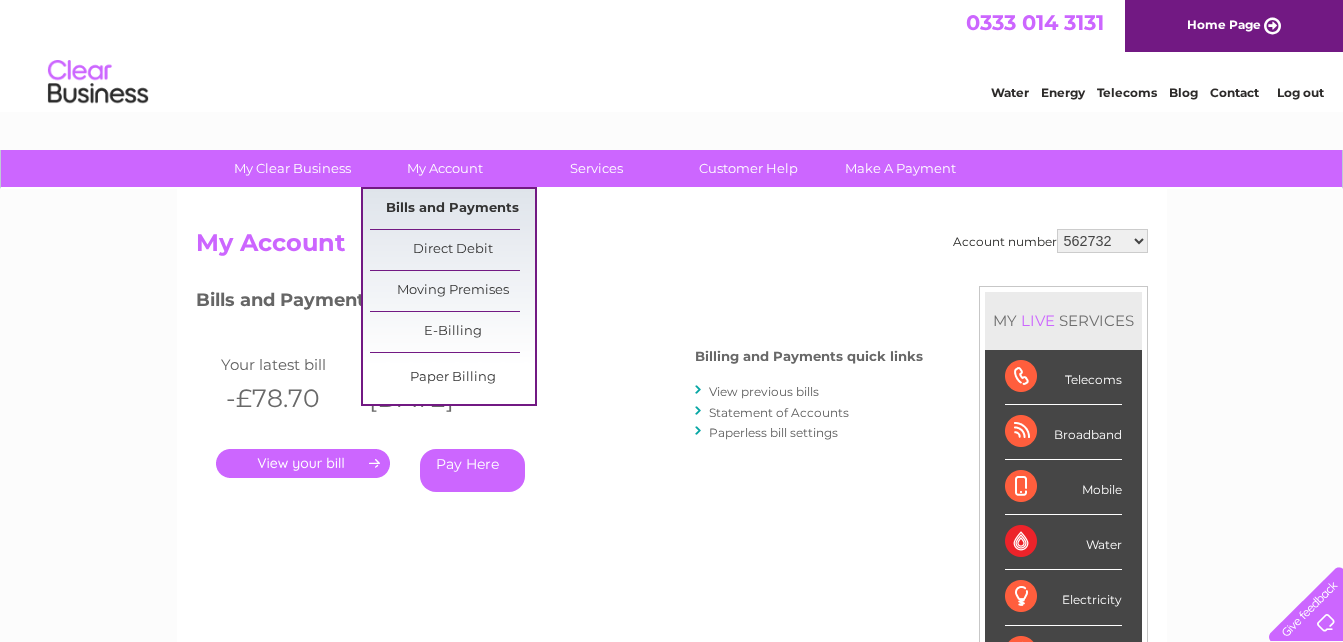 click on "Bills and Payments" at bounding box center (452, 209) 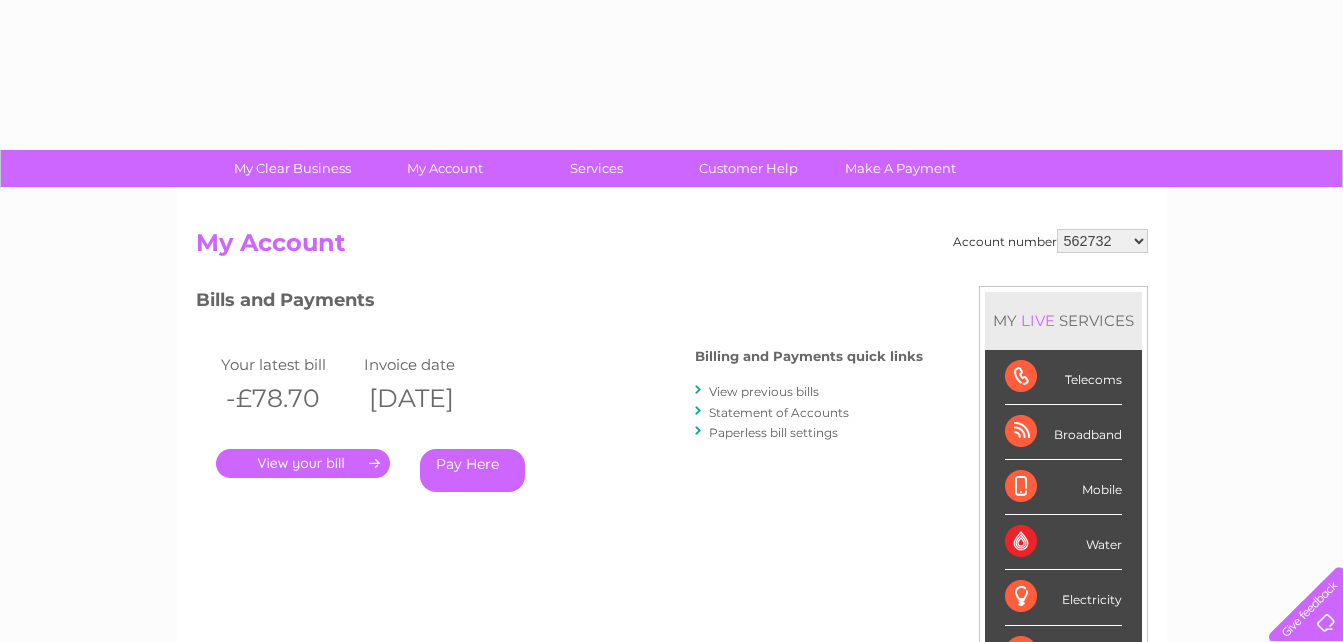 click on "562732
30293114" at bounding box center (1102, 241) 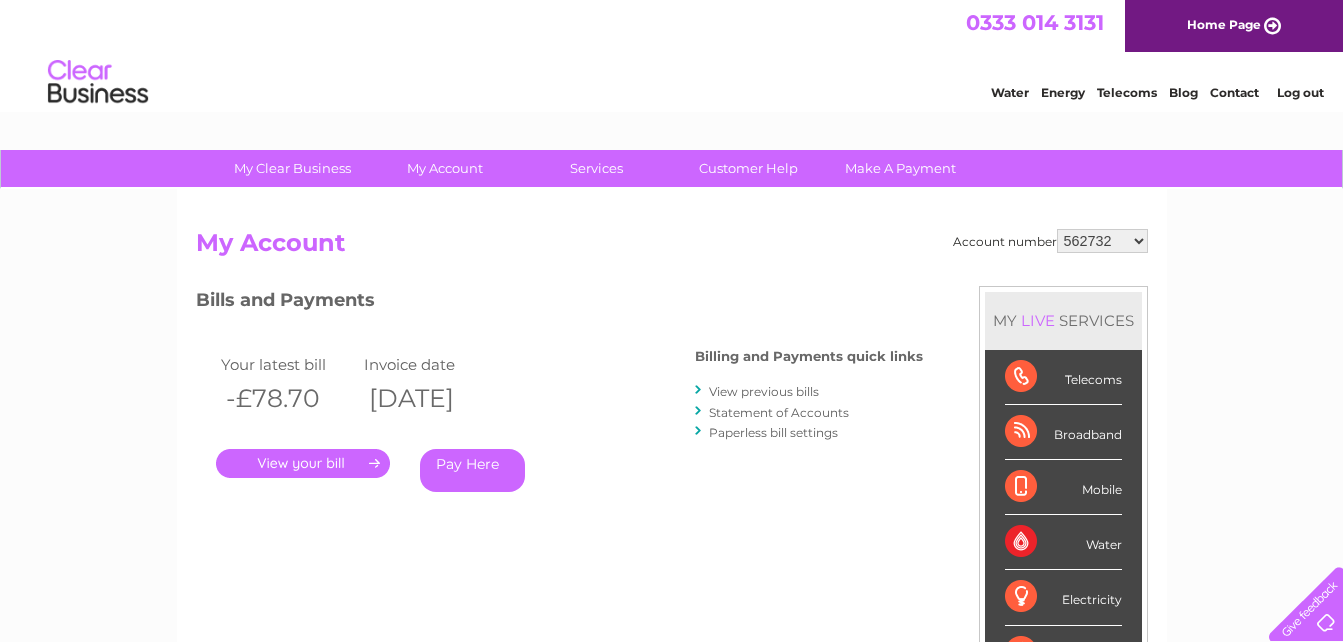 scroll, scrollTop: 0, scrollLeft: 0, axis: both 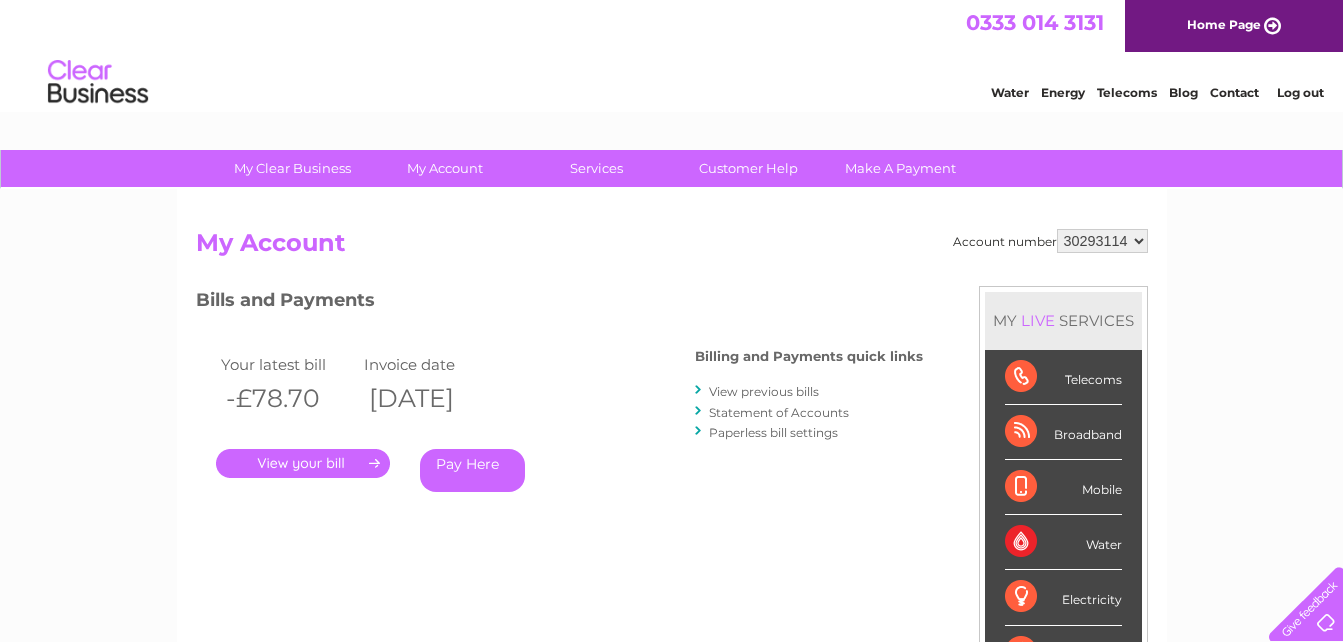 click on "562732
30293114" at bounding box center [1102, 241] 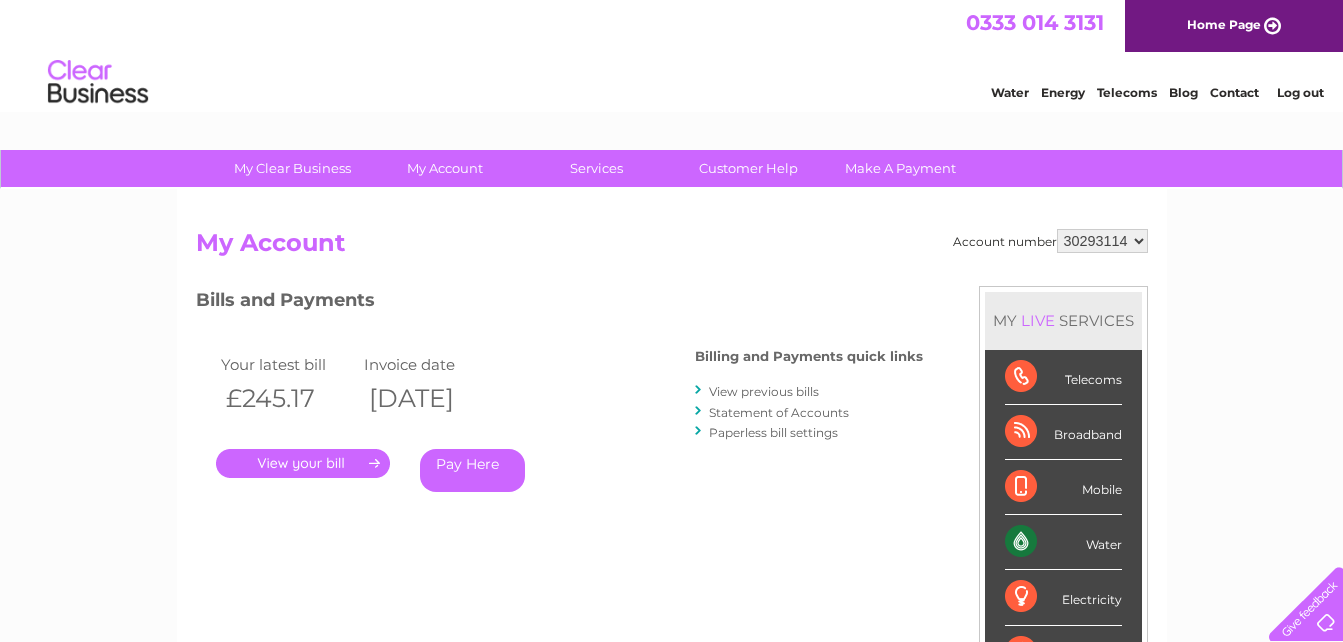 scroll, scrollTop: 0, scrollLeft: 0, axis: both 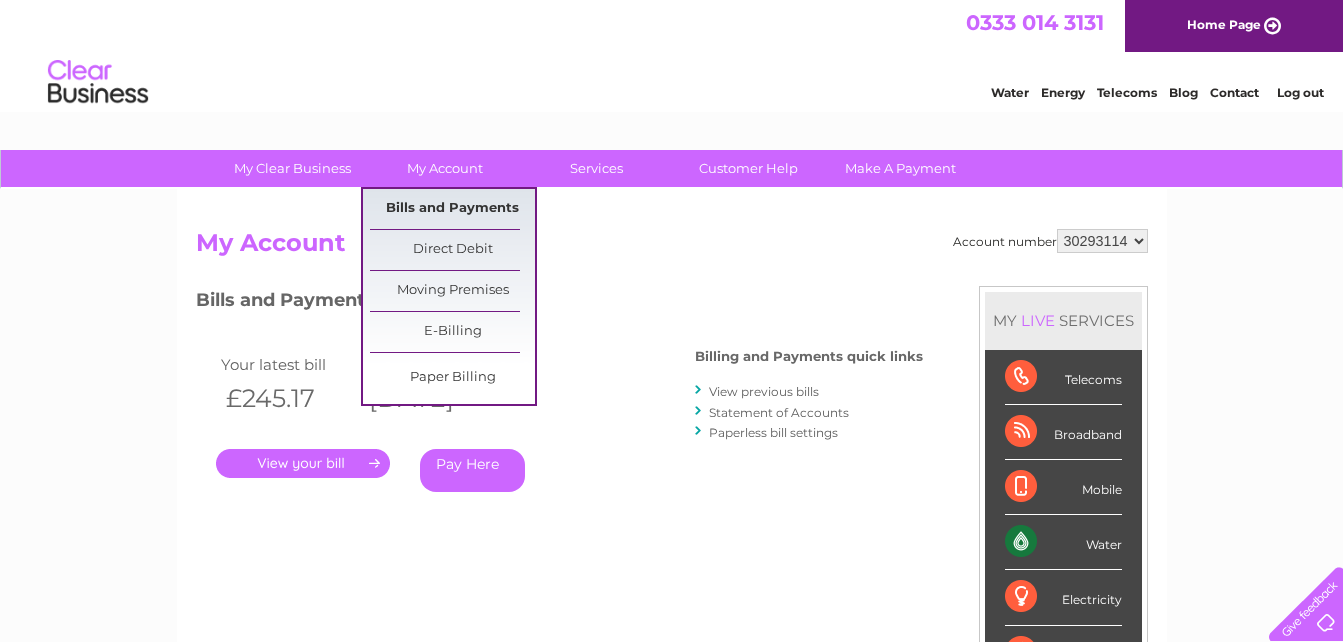 click on "Bills and Payments" at bounding box center (452, 209) 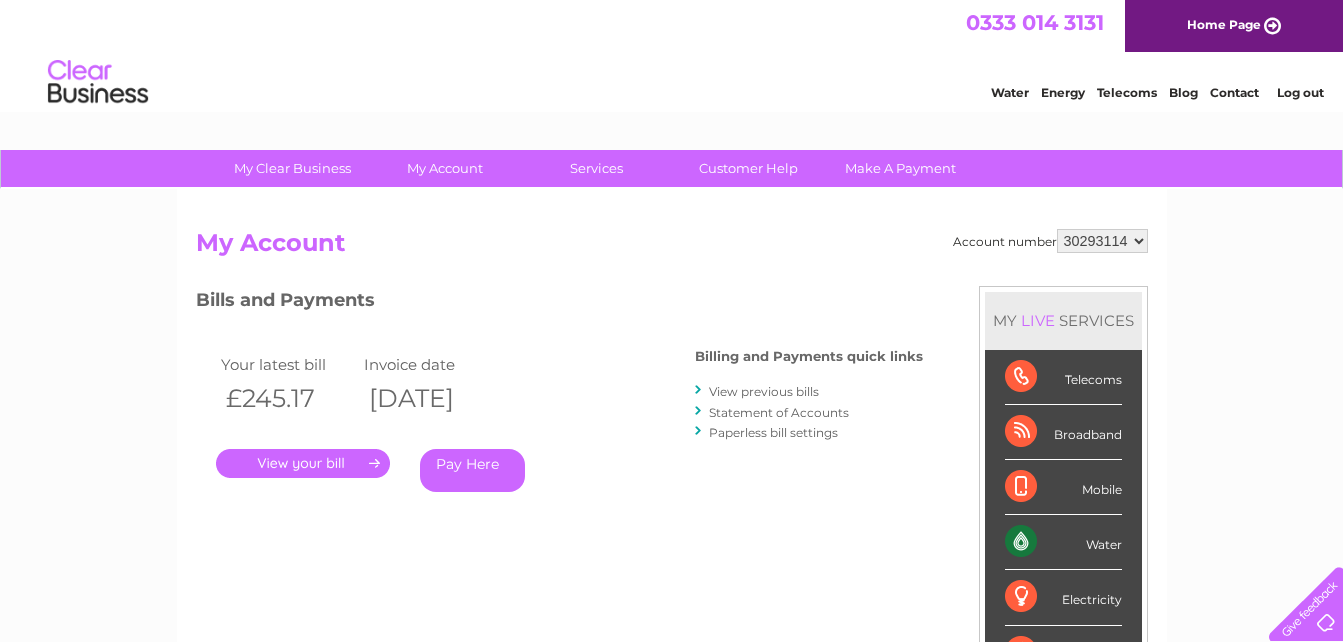 scroll, scrollTop: 0, scrollLeft: 0, axis: both 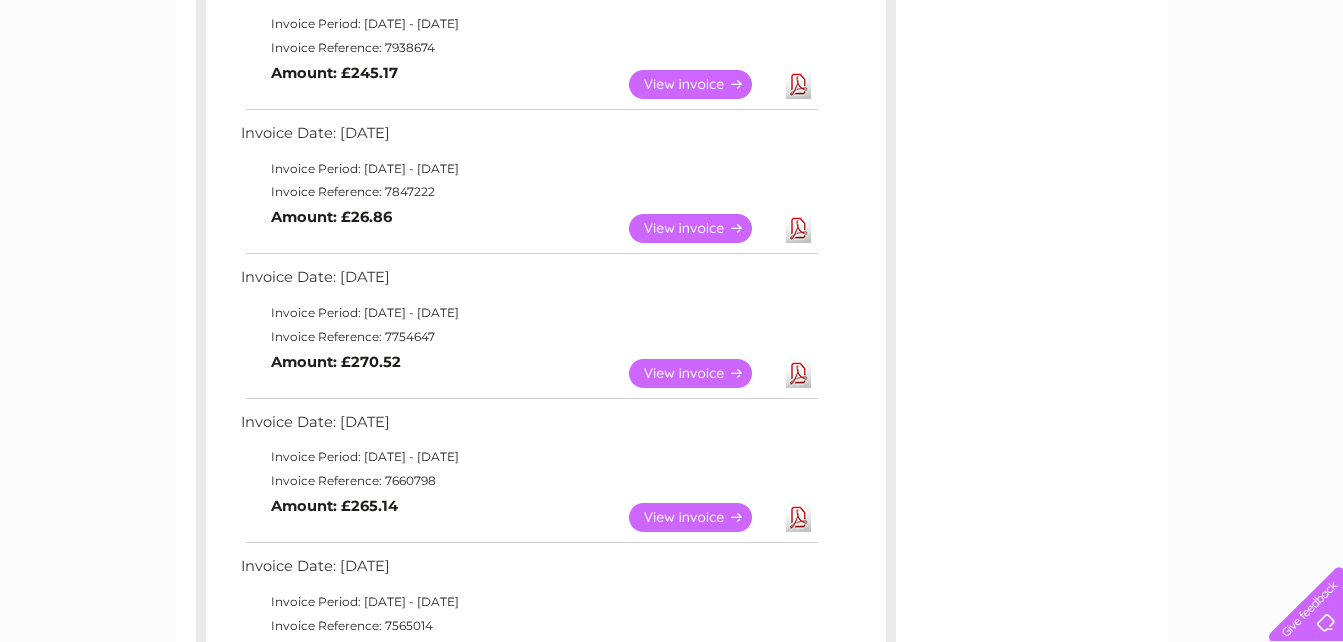 click on "View" at bounding box center (702, 517) 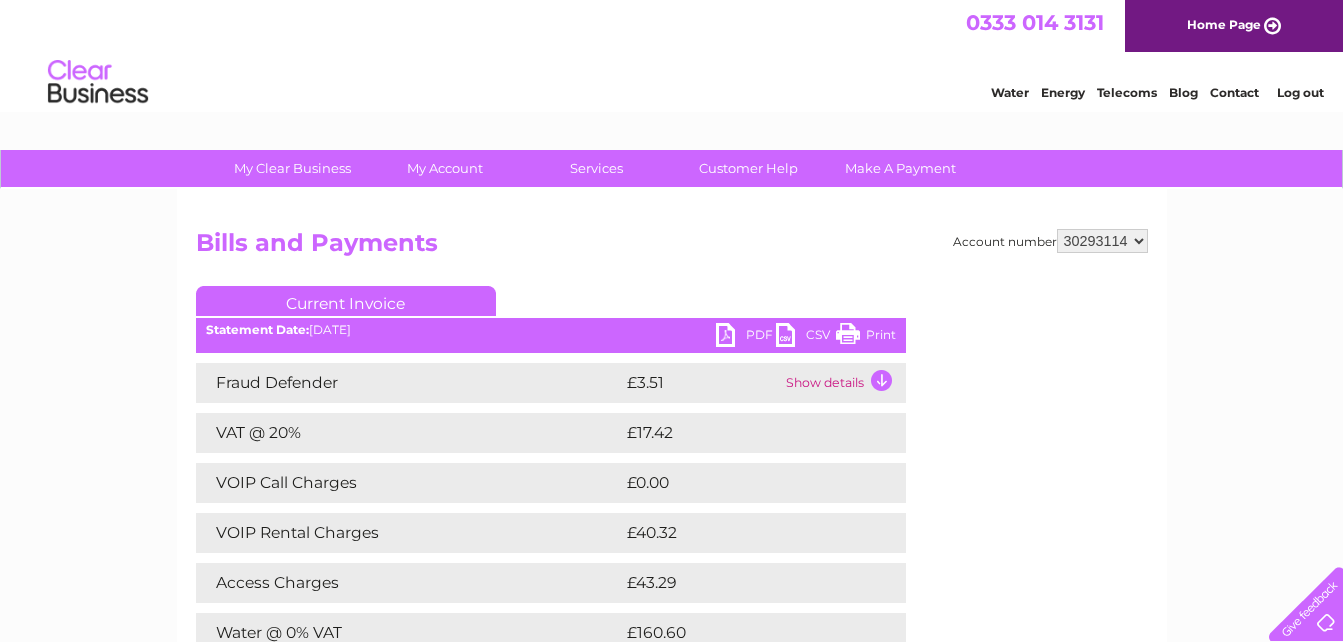 scroll, scrollTop: 0, scrollLeft: 0, axis: both 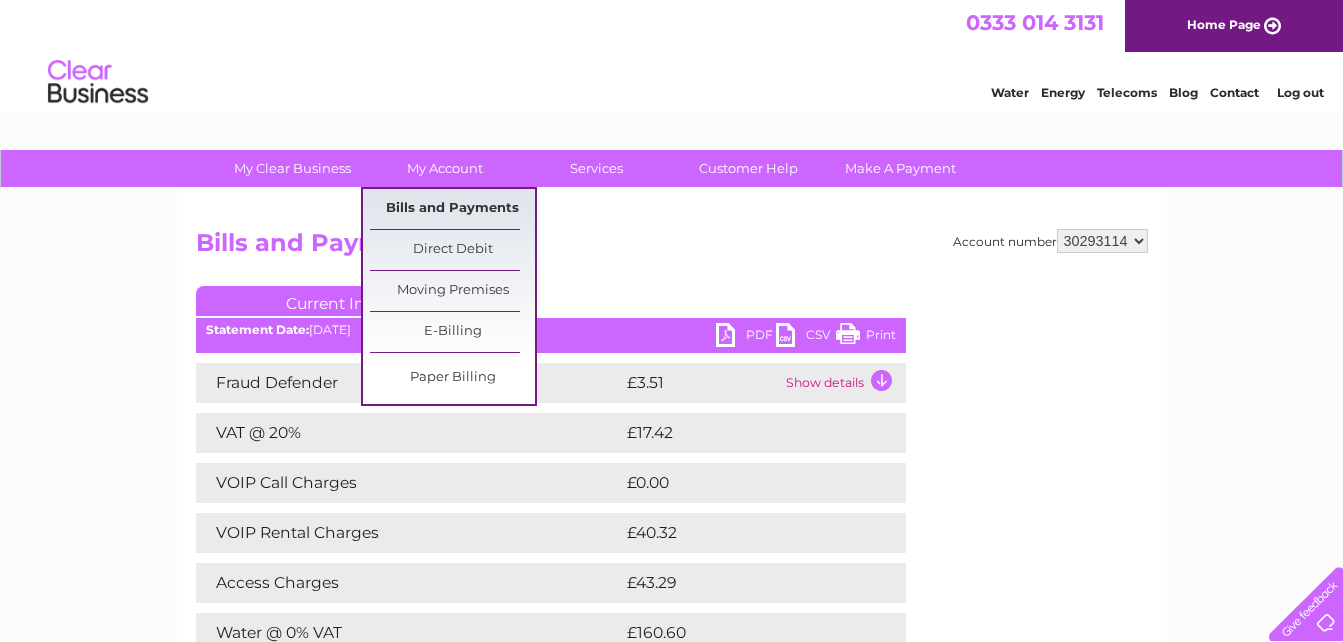 click on "Bills and Payments" at bounding box center [452, 209] 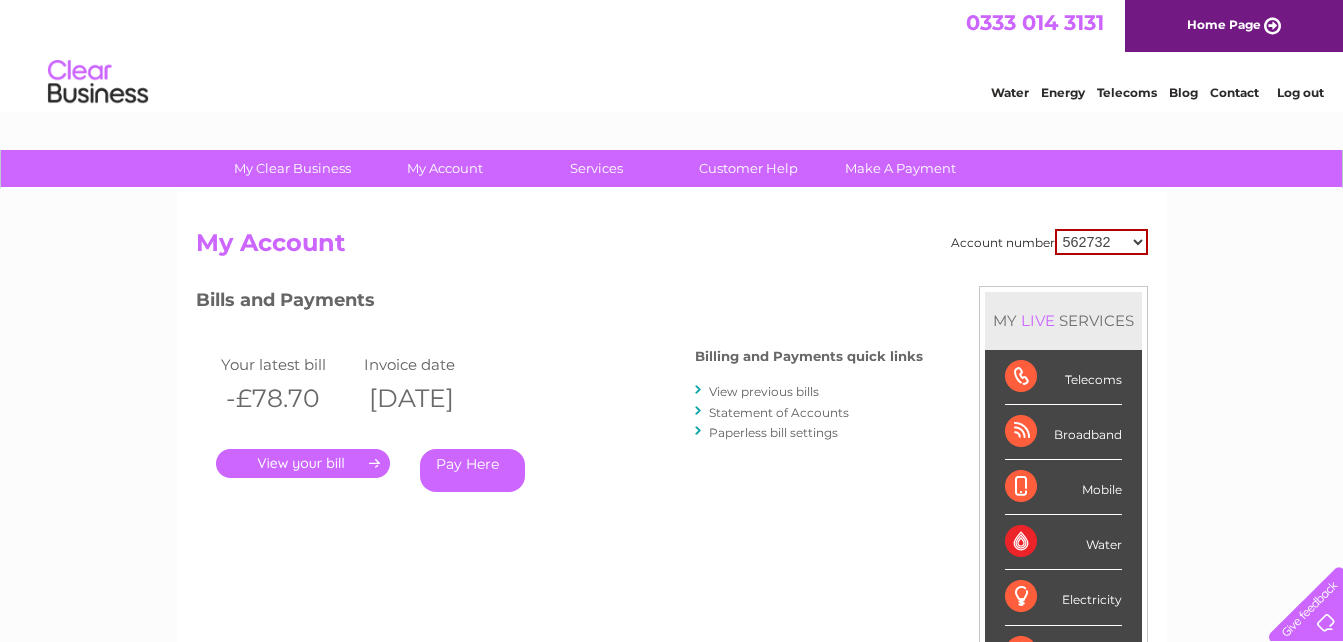 scroll, scrollTop: 0, scrollLeft: 0, axis: both 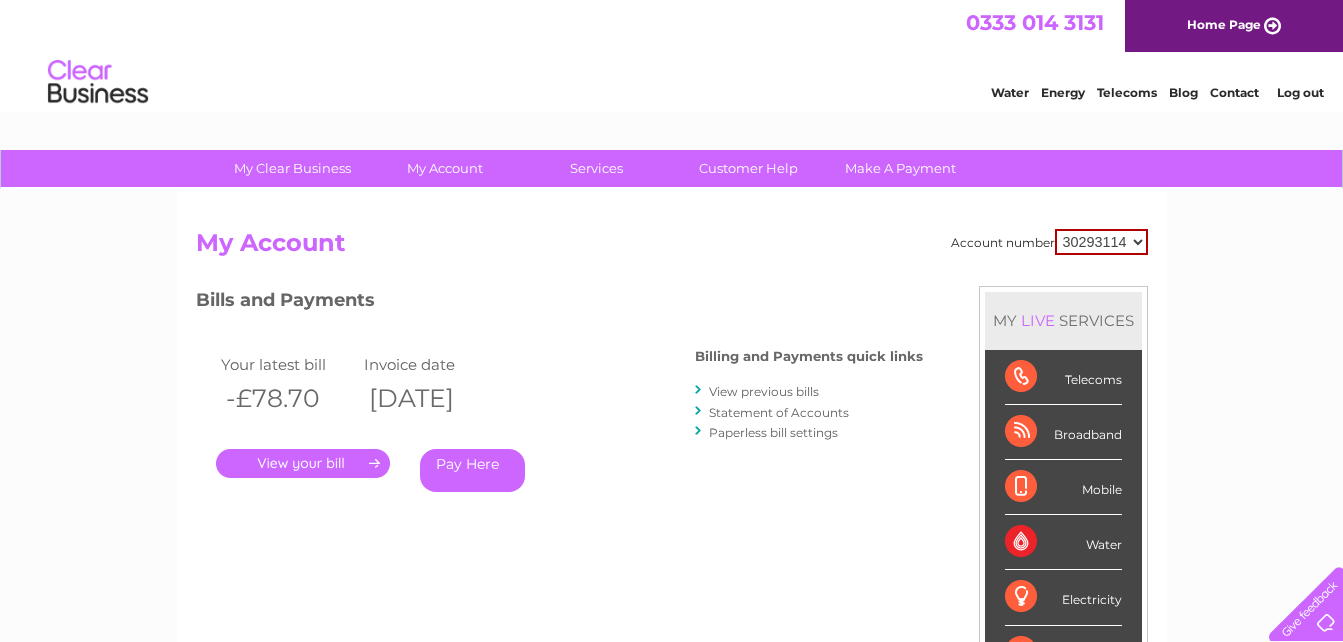 click on "562732
30293114" at bounding box center (1101, 242) 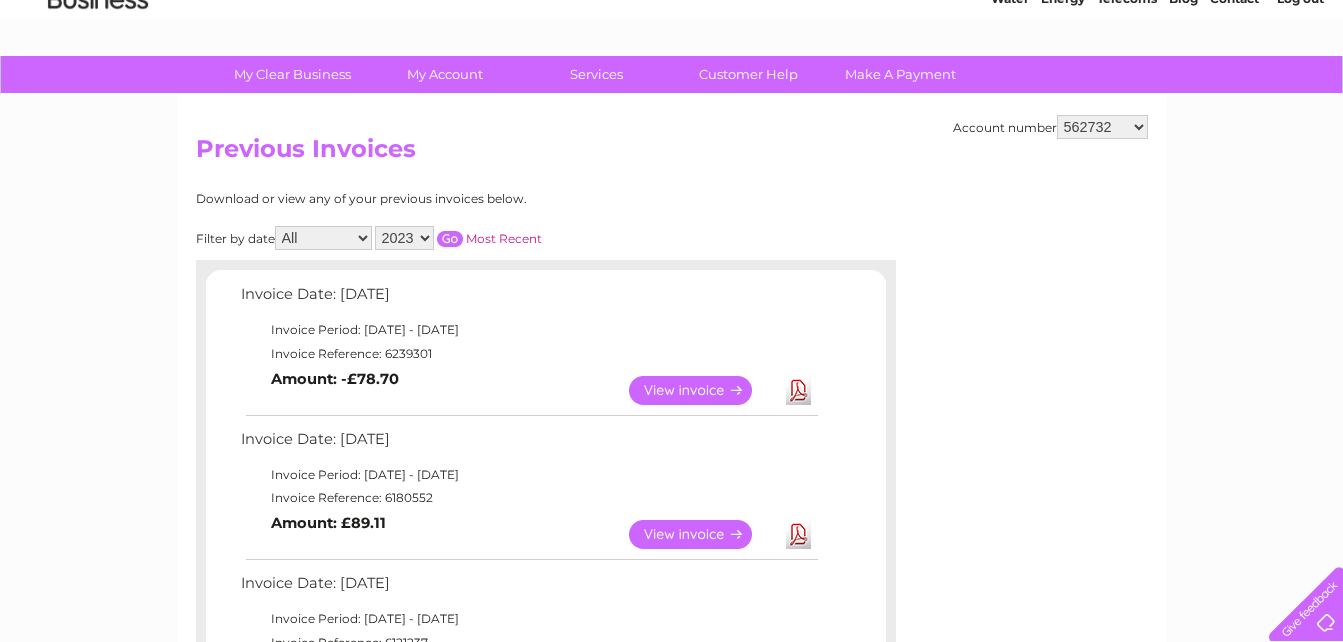 scroll, scrollTop: 0, scrollLeft: 0, axis: both 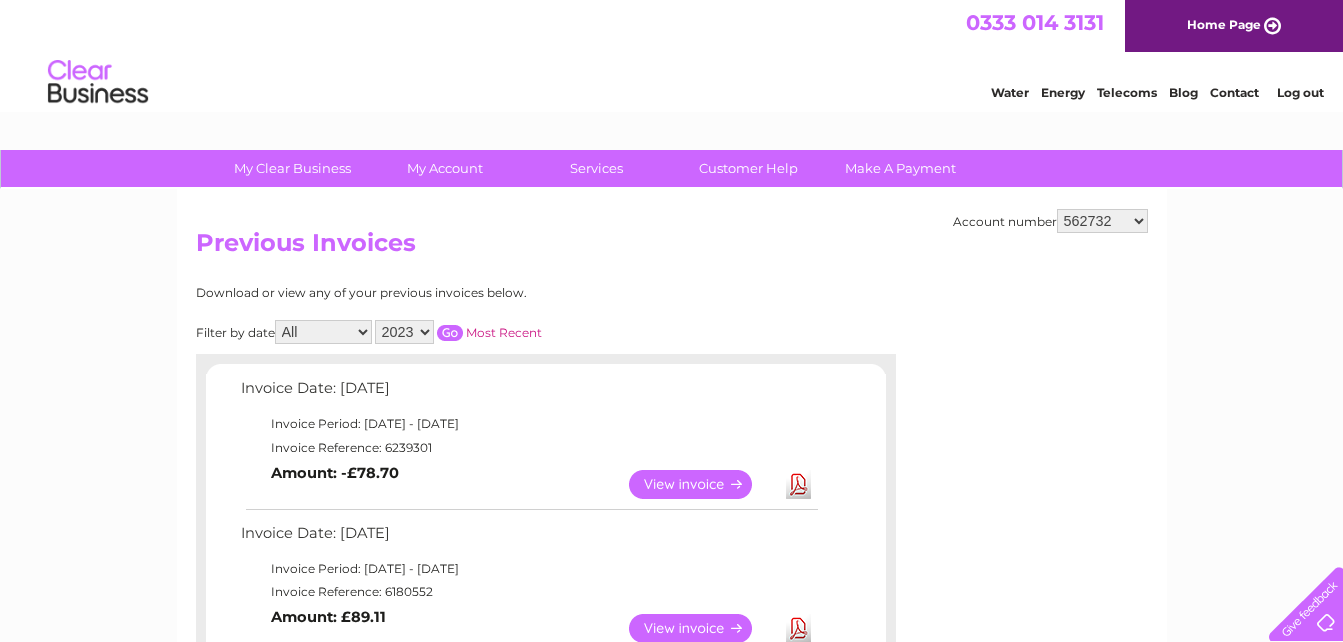 click on "562732
30293114" at bounding box center [1102, 221] 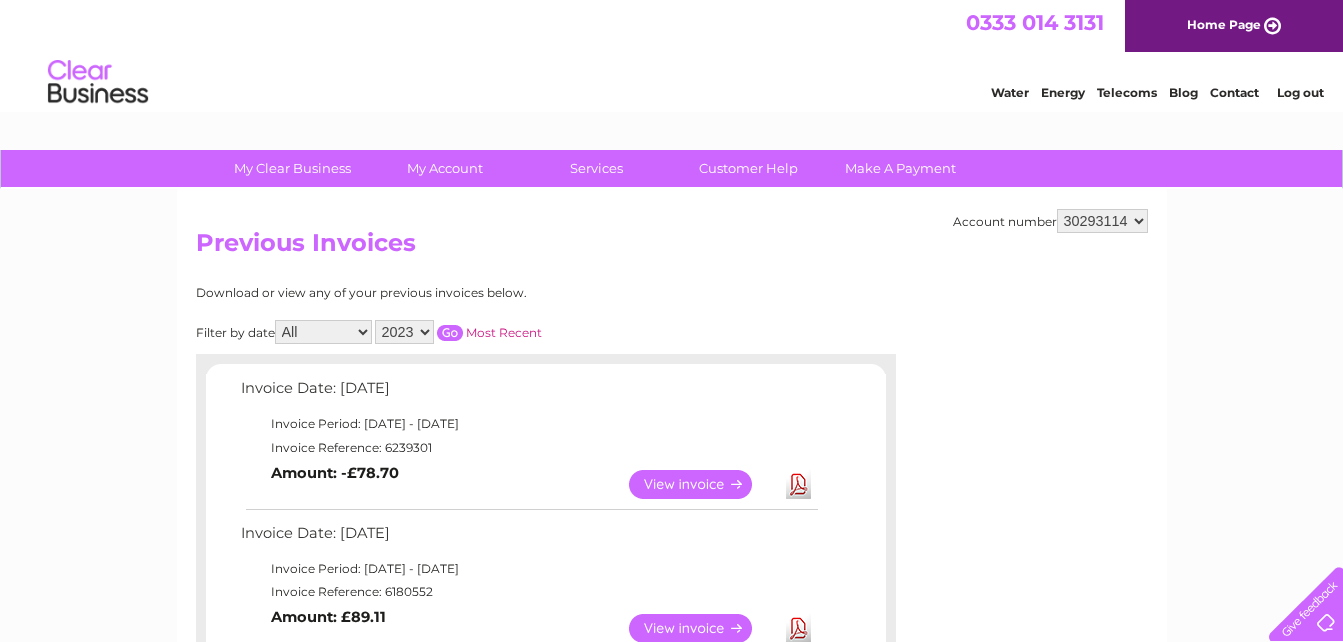 click on "562732
30293114" at bounding box center (1102, 221) 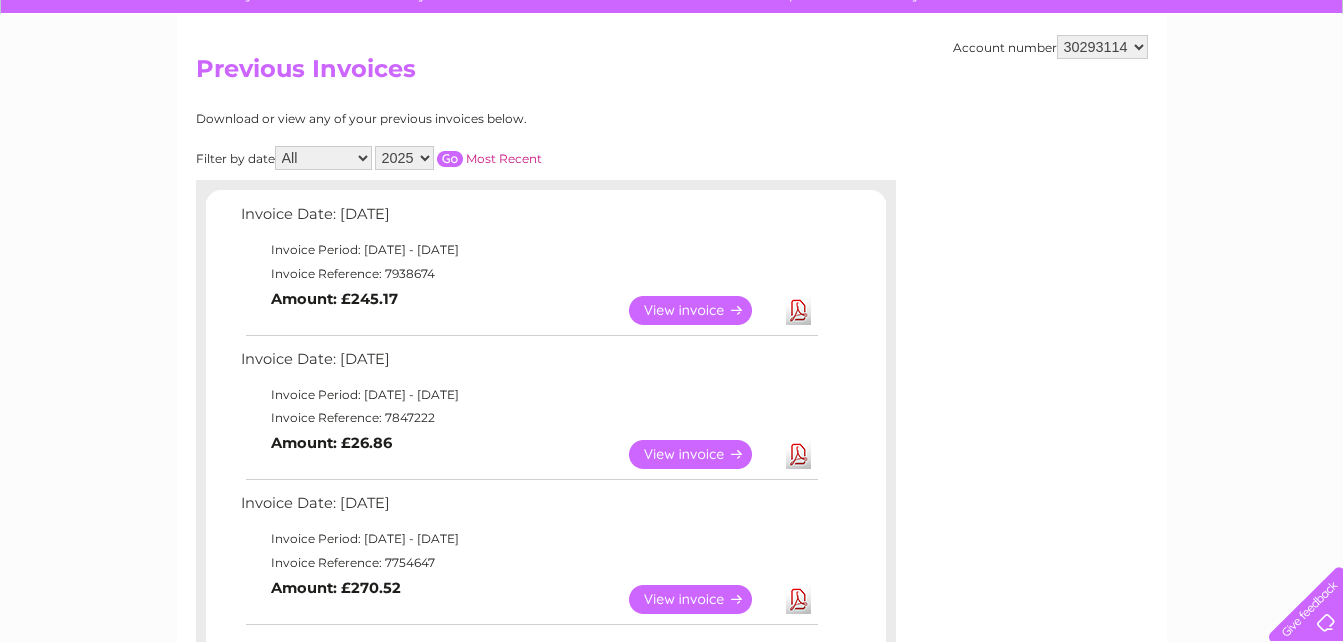 scroll, scrollTop: 200, scrollLeft: 0, axis: vertical 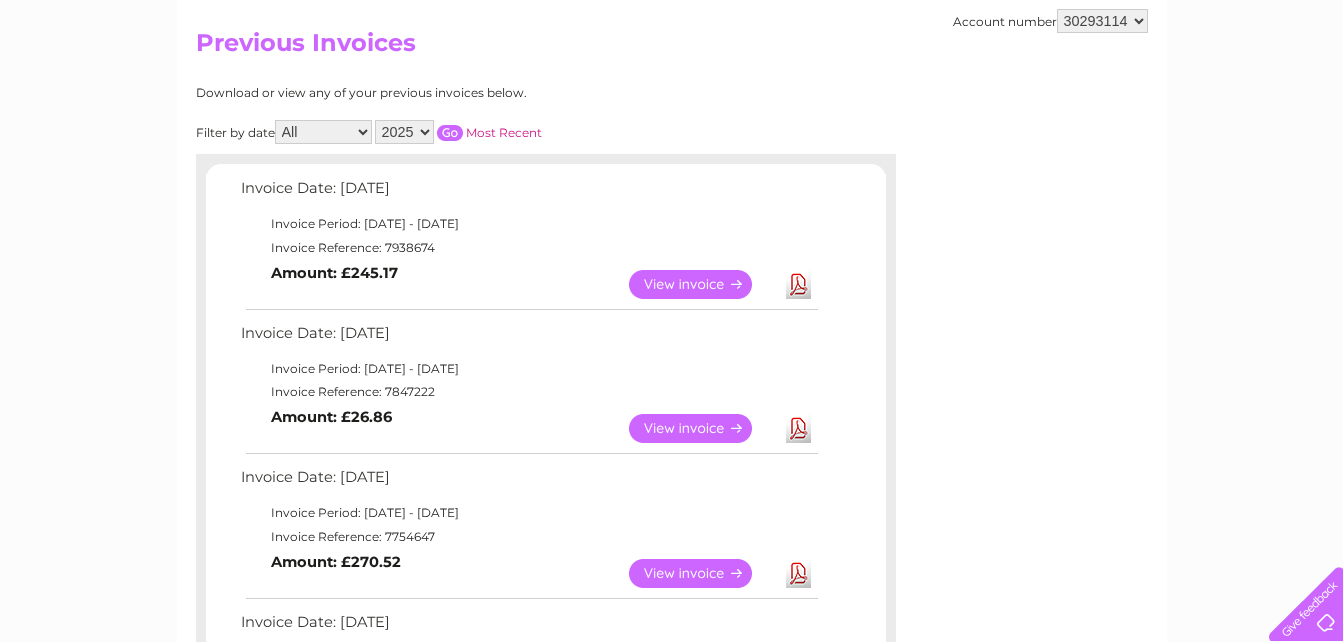 click on "Download" at bounding box center (798, 573) 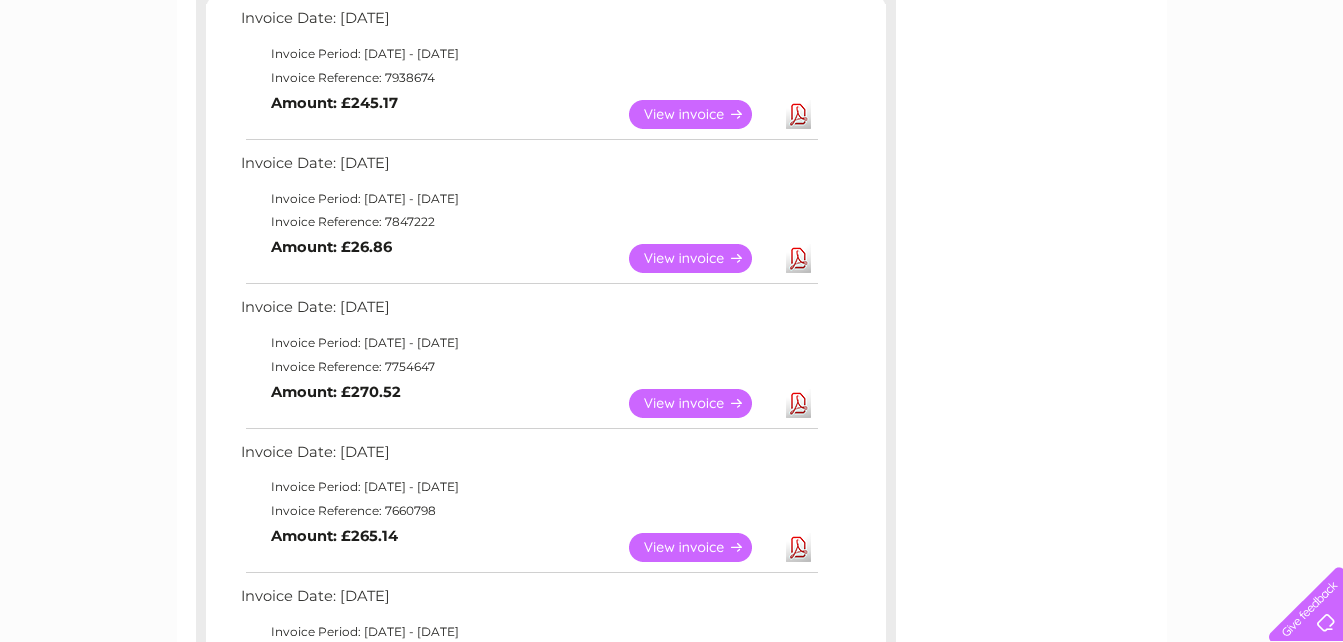 scroll, scrollTop: 400, scrollLeft: 0, axis: vertical 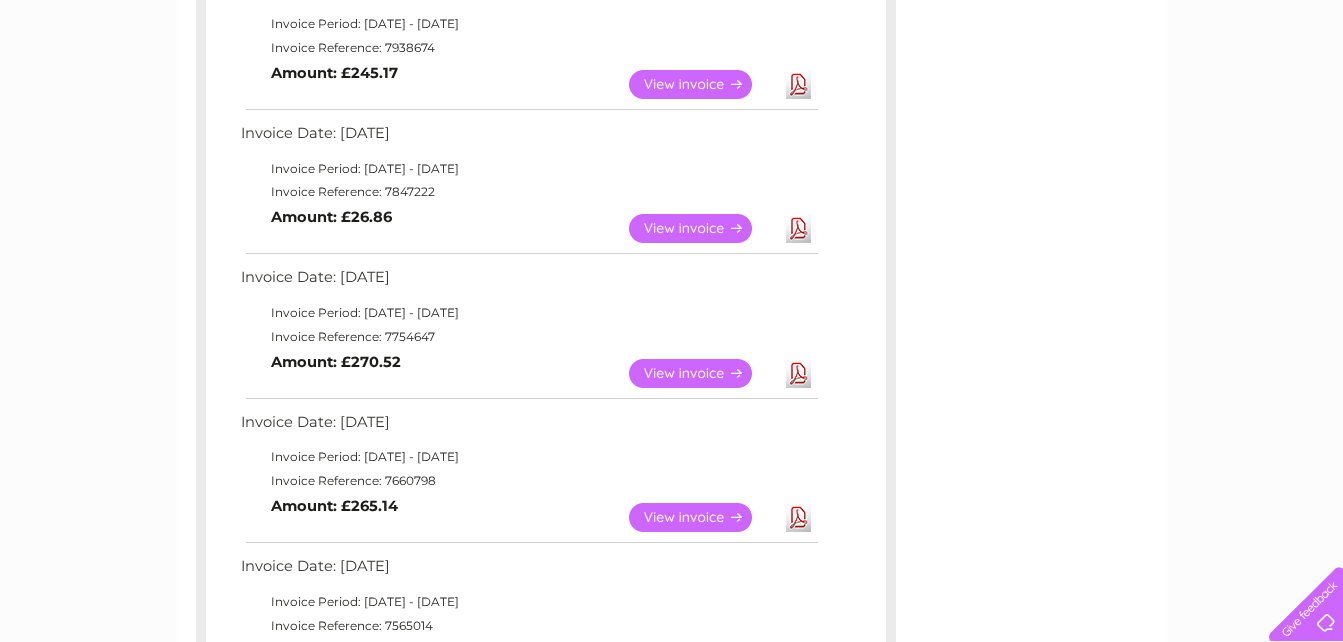 click on "Download" at bounding box center (798, 517) 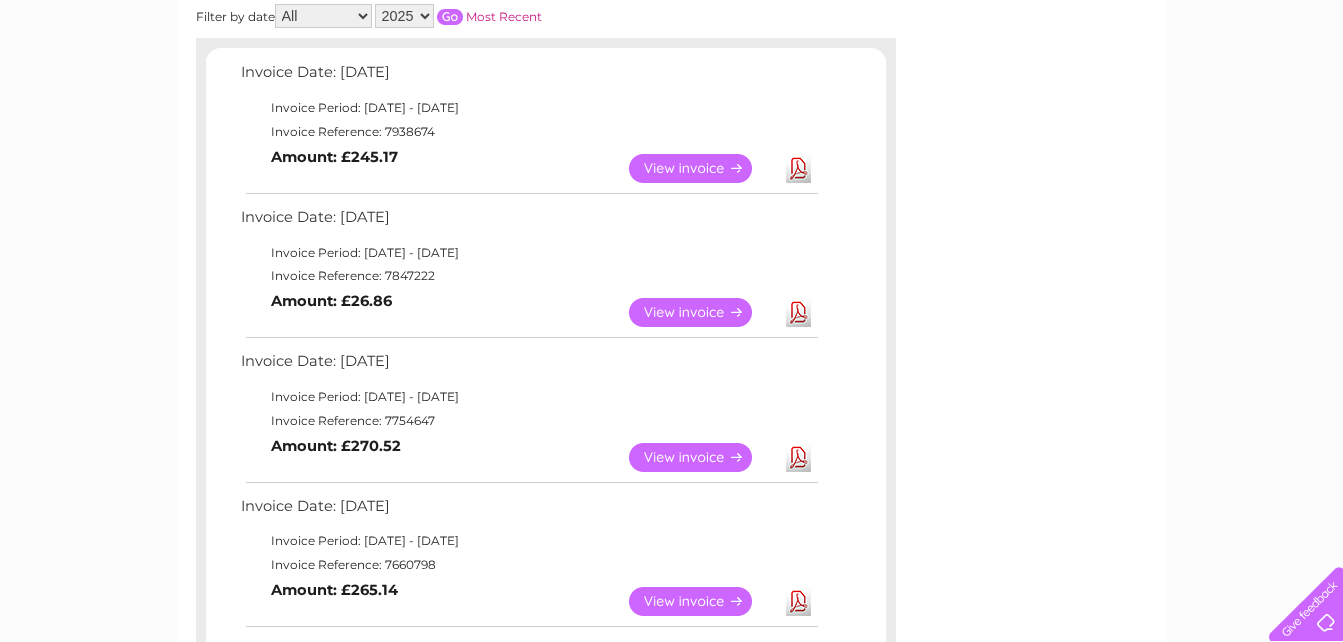 scroll, scrollTop: 200, scrollLeft: 0, axis: vertical 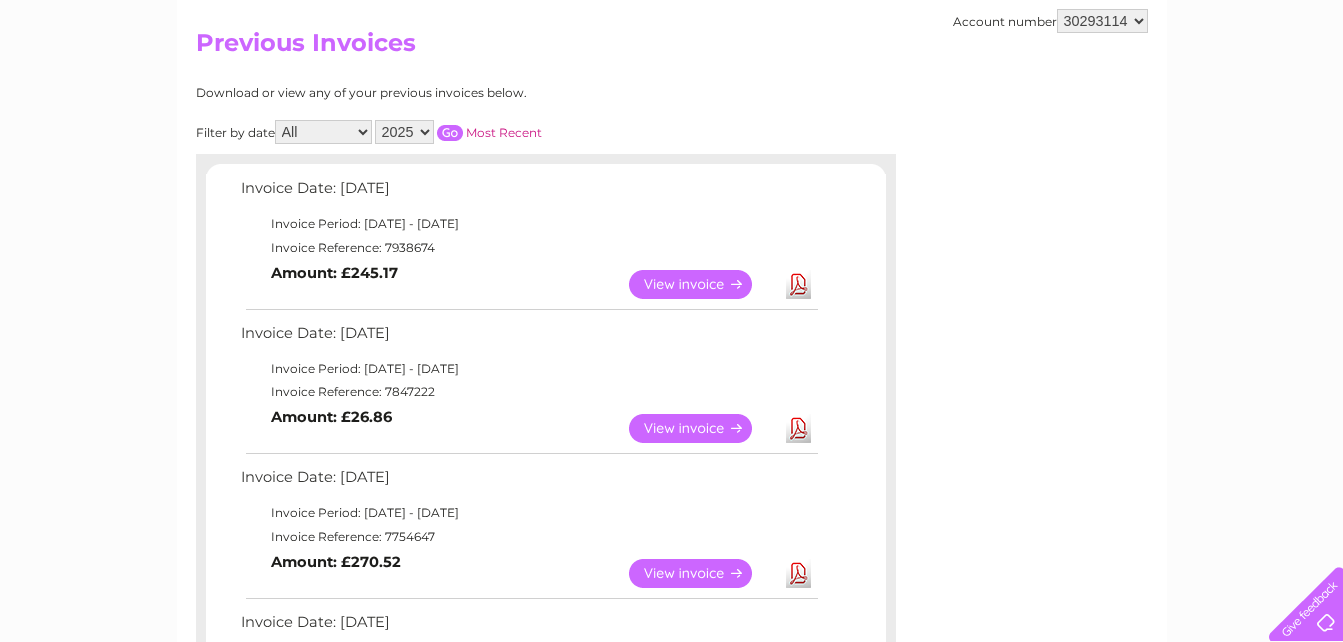 click on "Download" at bounding box center [798, 428] 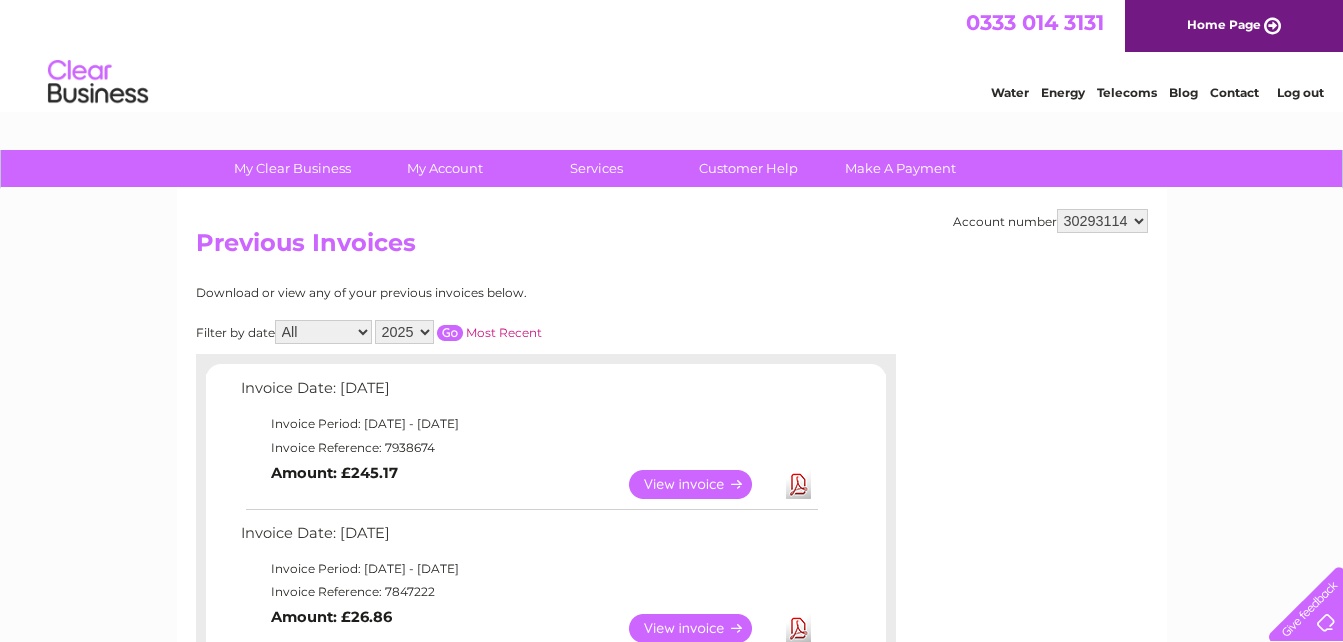 click on "Log out" at bounding box center (1300, 92) 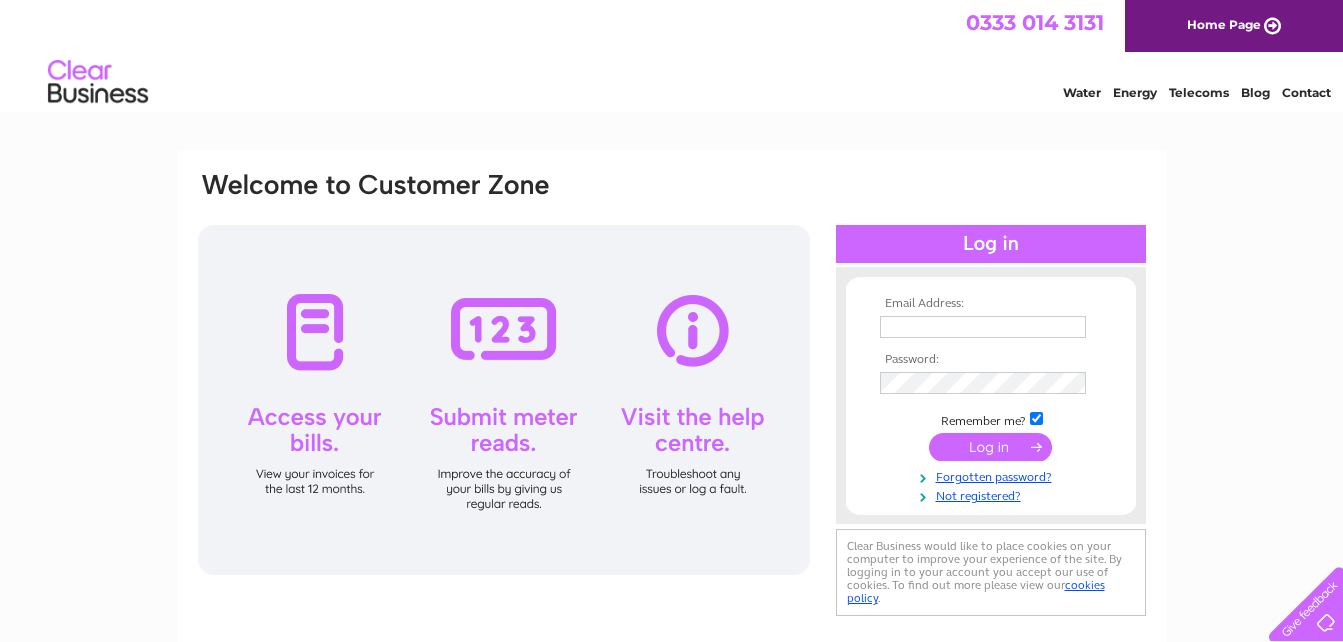 scroll, scrollTop: 0, scrollLeft: 0, axis: both 